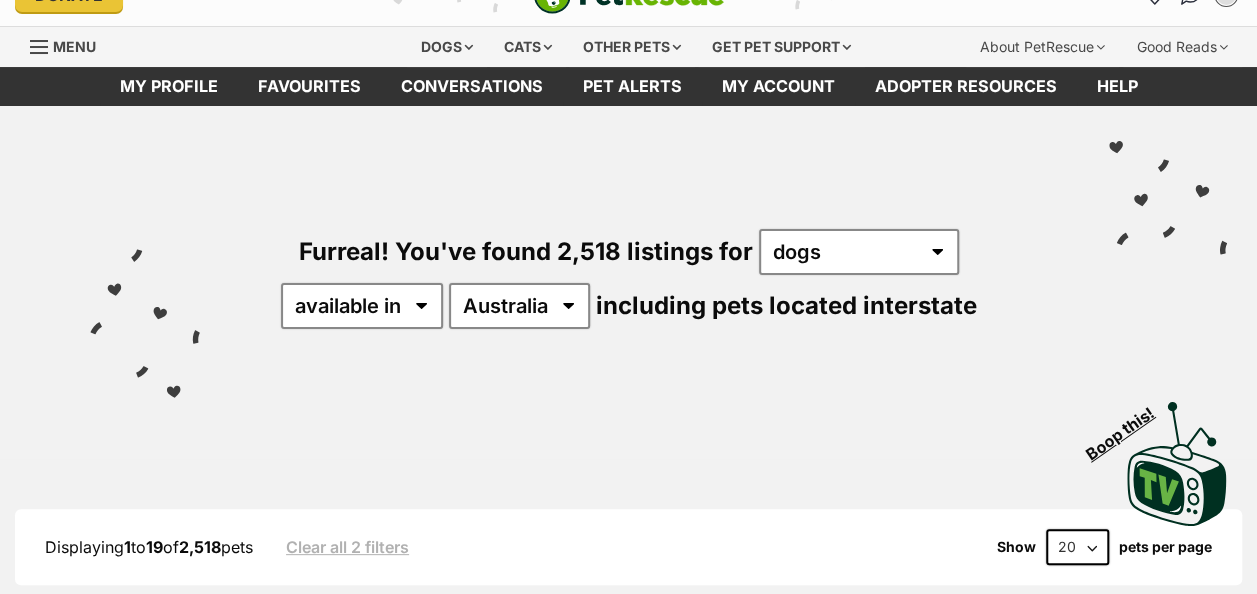 scroll, scrollTop: 0, scrollLeft: 0, axis: both 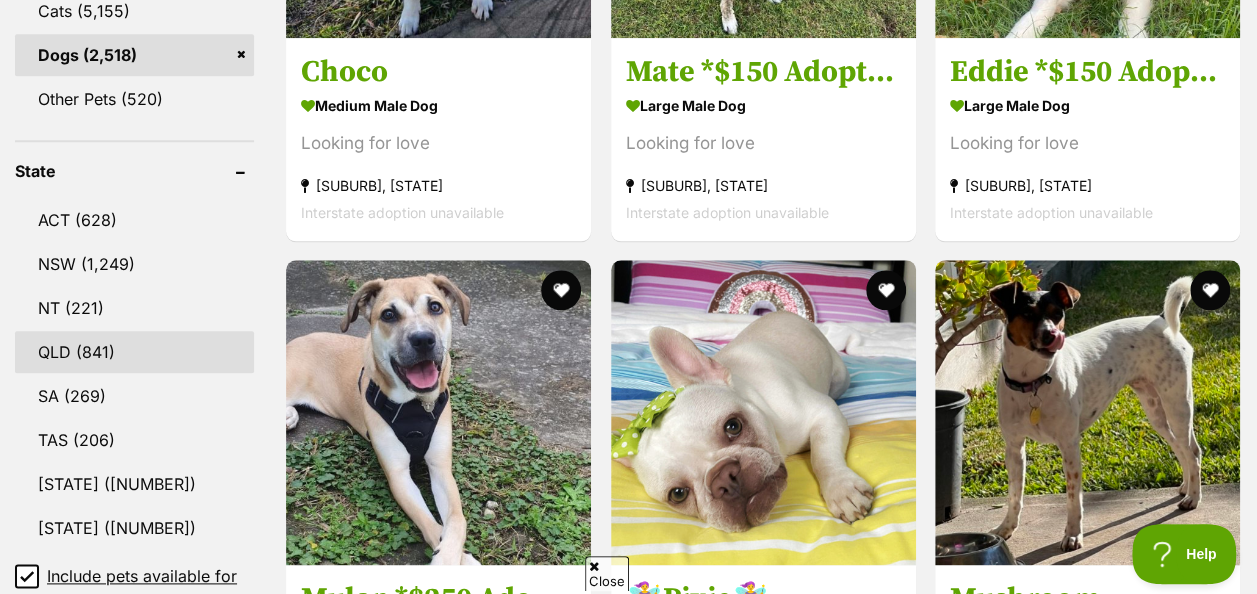 click on "QLD (841)" at bounding box center [134, 352] 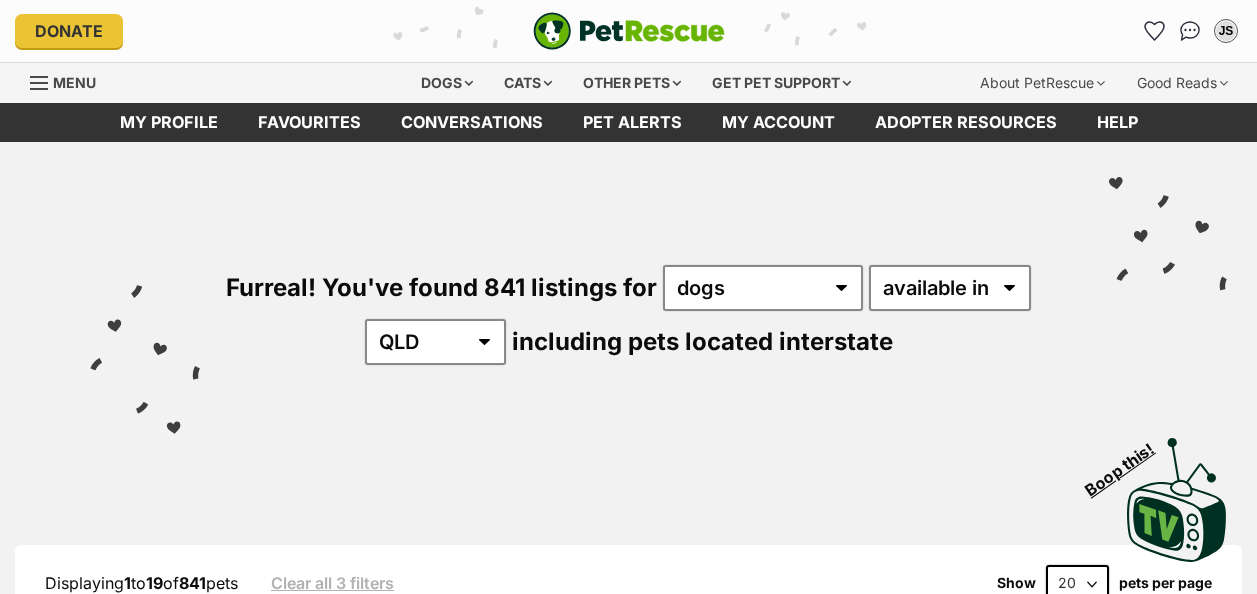 scroll, scrollTop: 0, scrollLeft: 0, axis: both 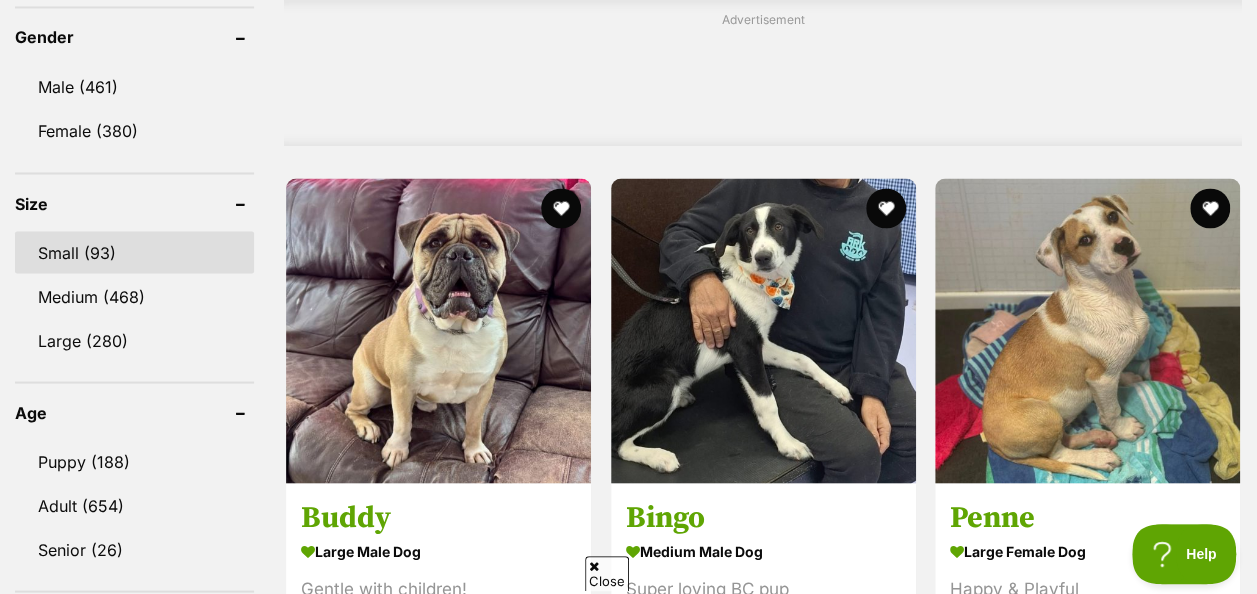 click on "Small (93)" at bounding box center [134, 252] 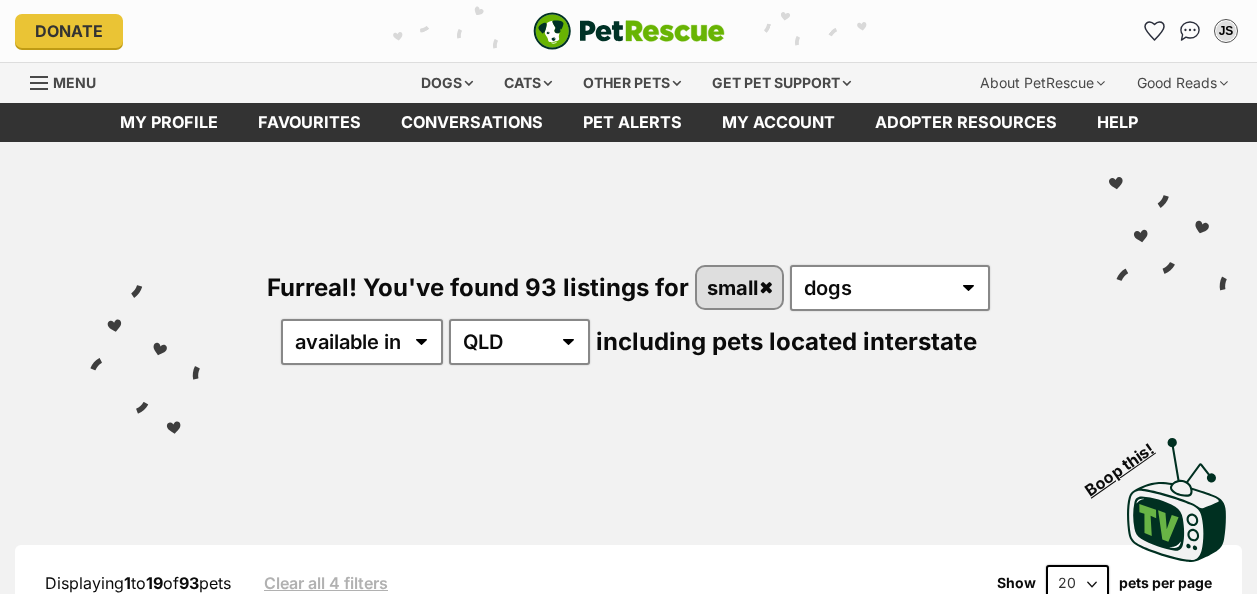 scroll, scrollTop: 40, scrollLeft: 0, axis: vertical 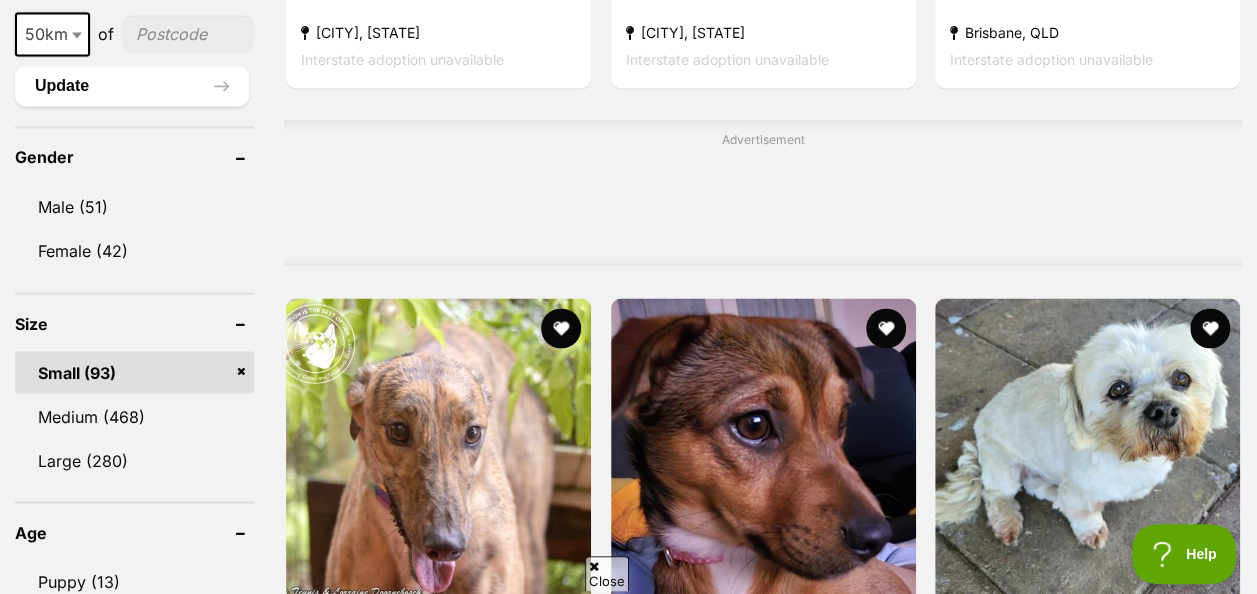 click on "Female (42)" at bounding box center (134, 251) 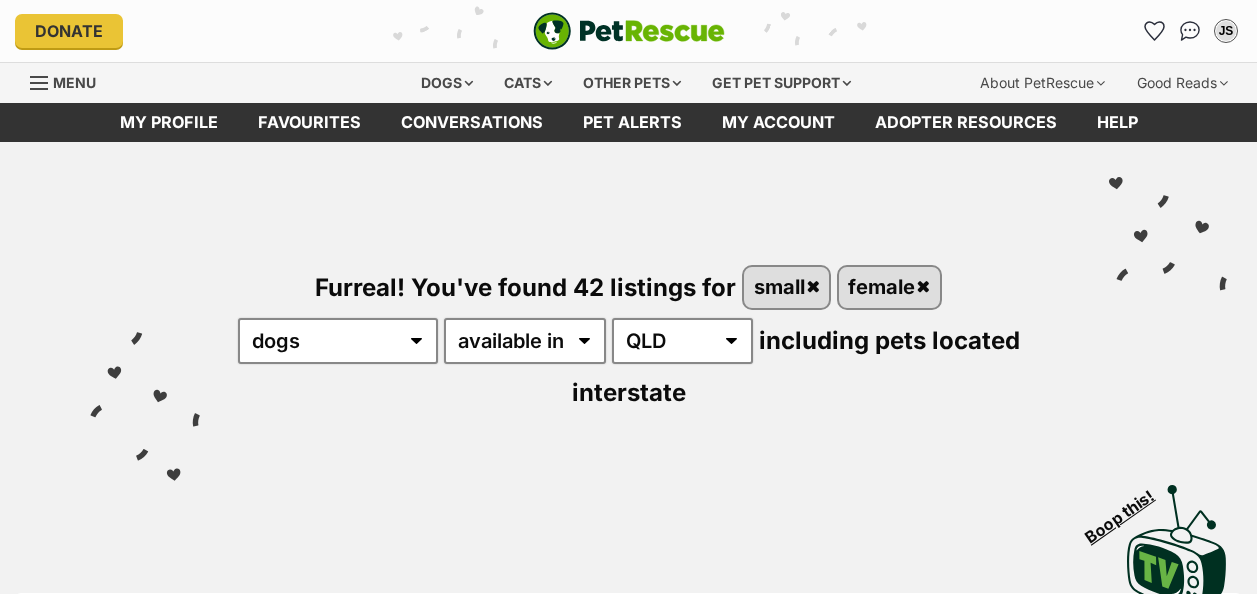 scroll, scrollTop: 0, scrollLeft: 0, axis: both 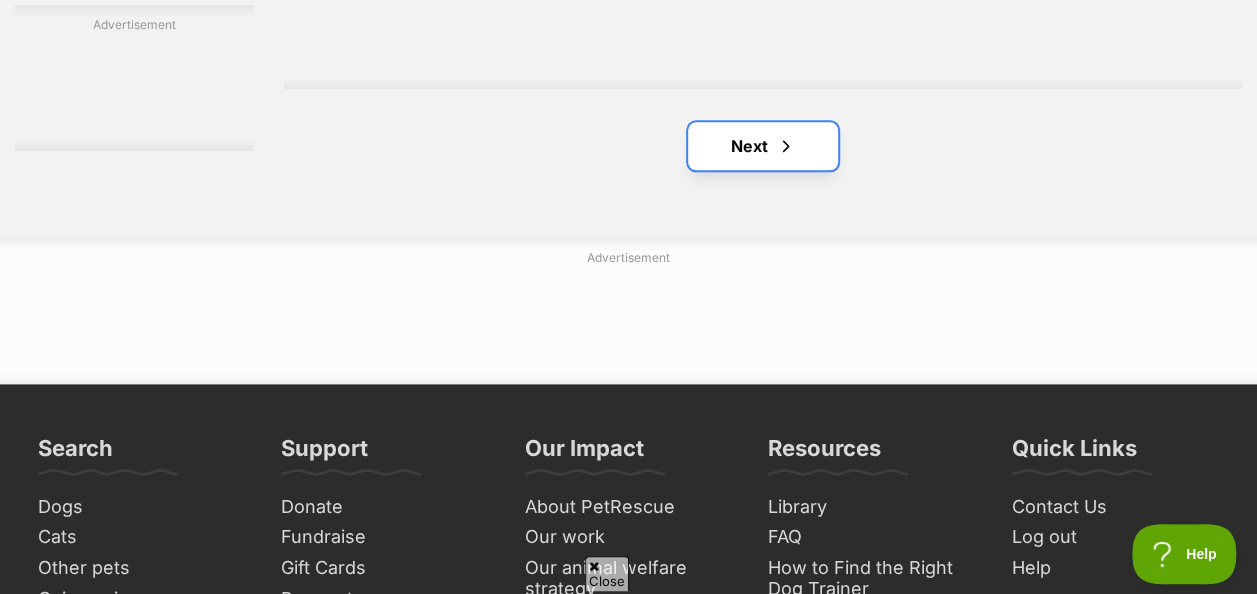 click on "Next" at bounding box center [763, 146] 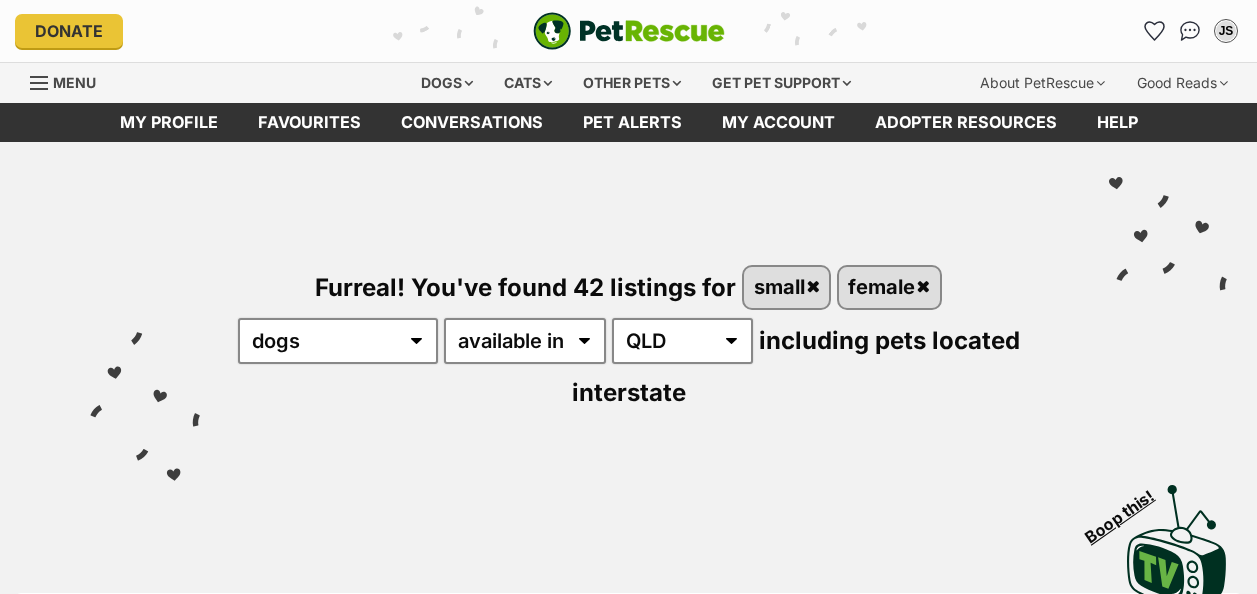 scroll, scrollTop: 0, scrollLeft: 0, axis: both 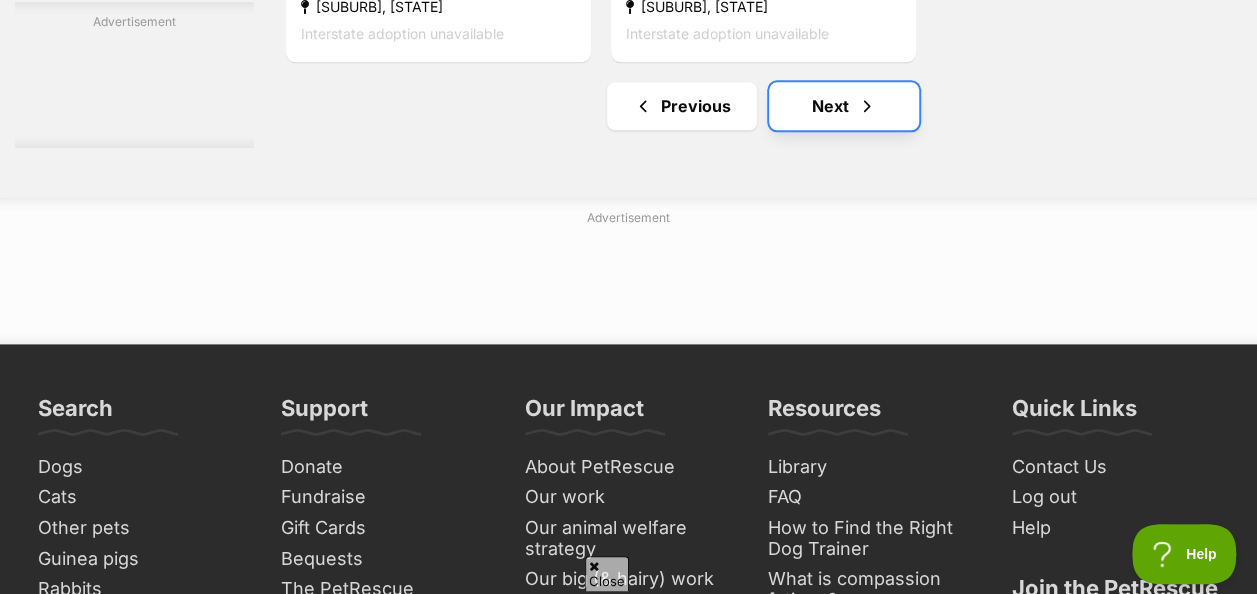 click on "Next" at bounding box center (844, 106) 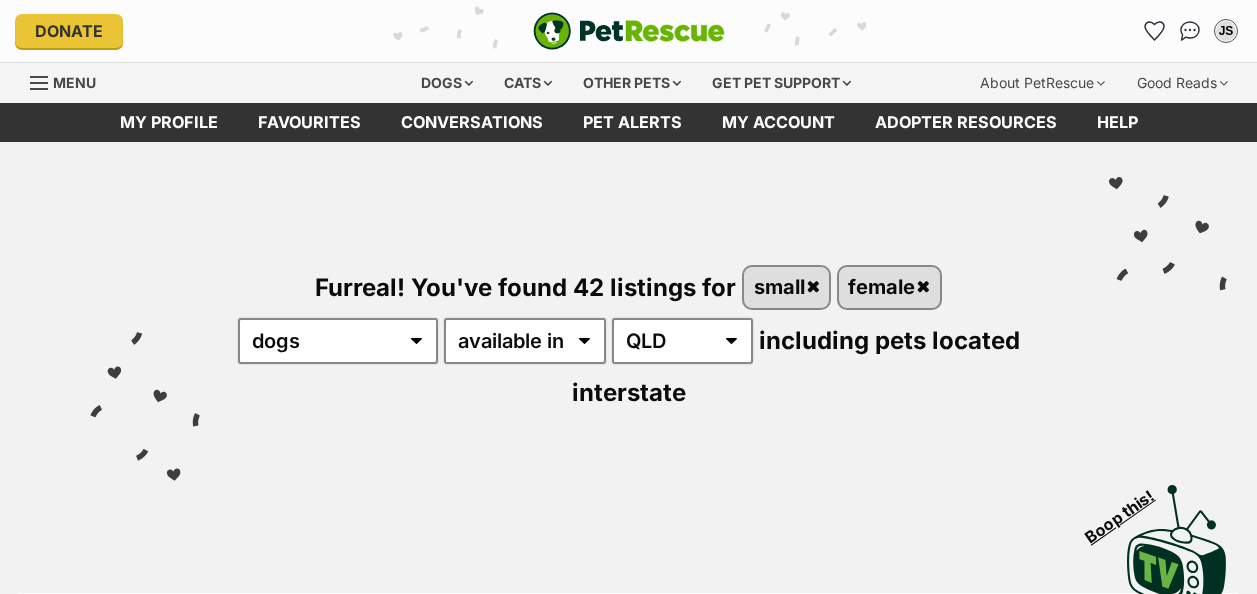 scroll, scrollTop: 0, scrollLeft: 0, axis: both 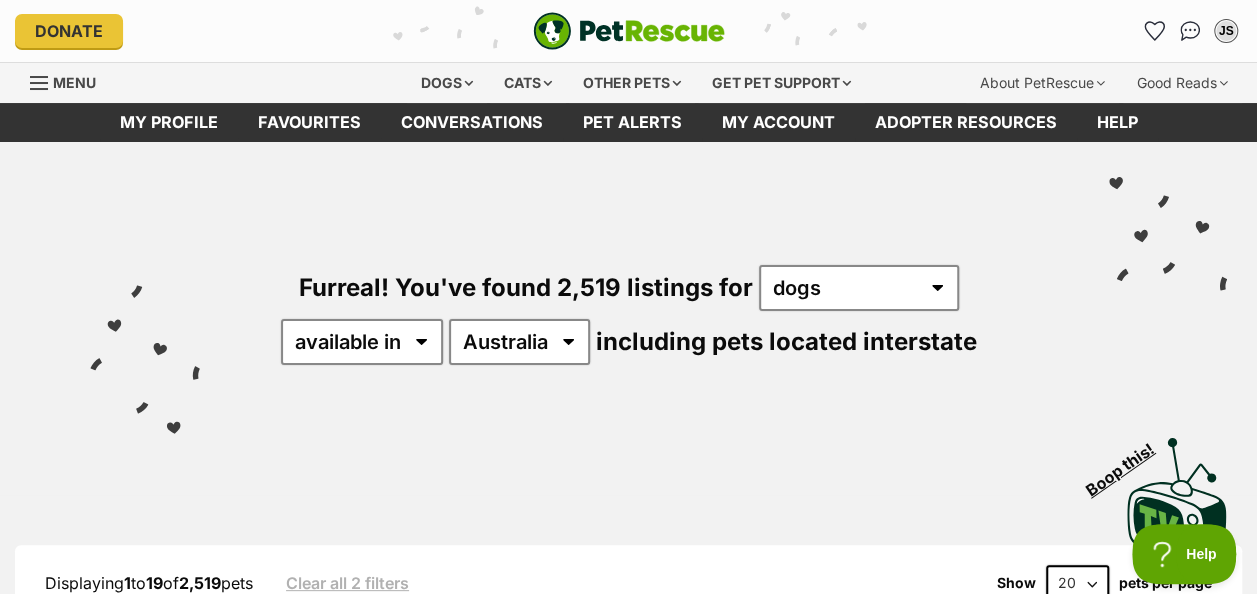 click on "Menu" at bounding box center [74, 82] 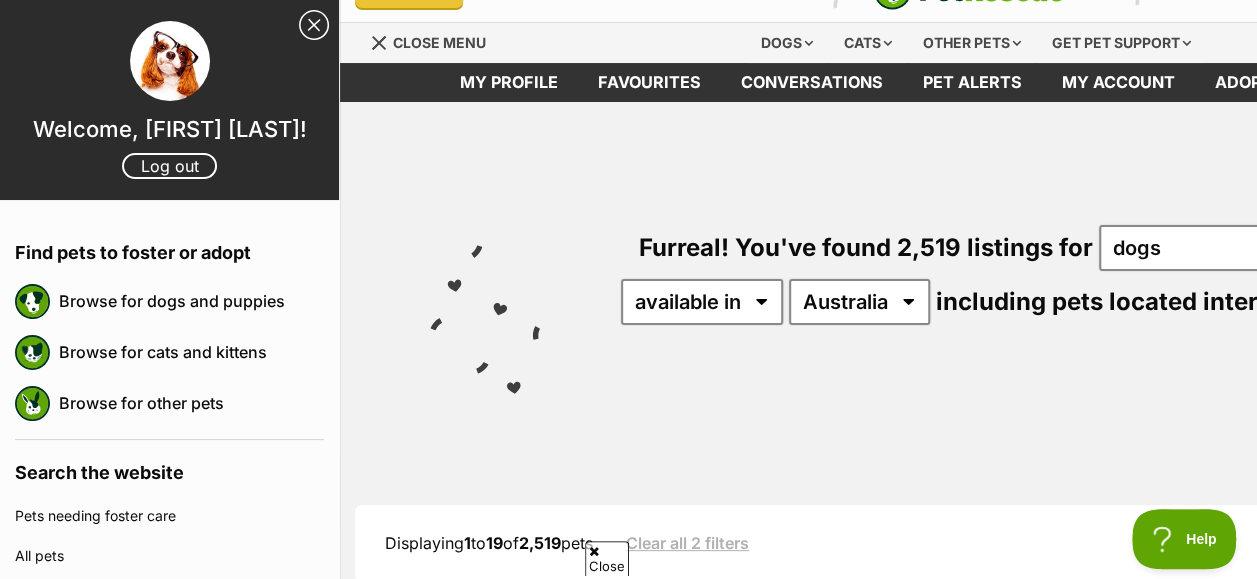 scroll, scrollTop: 80, scrollLeft: 0, axis: vertical 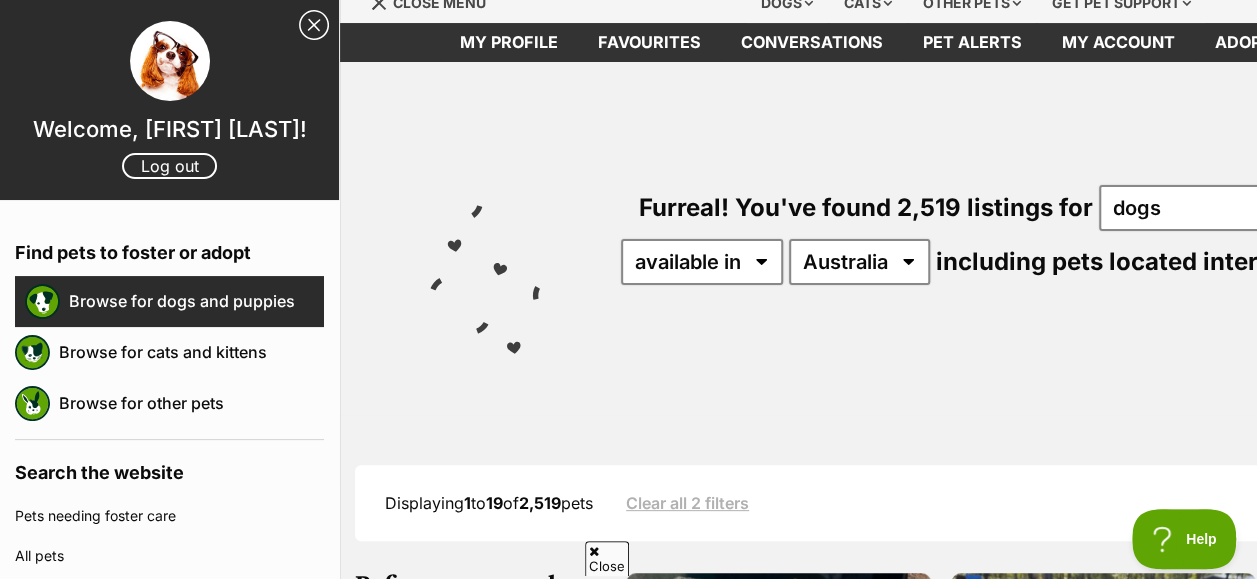click on "Browse for dogs and puppies" at bounding box center [196, 301] 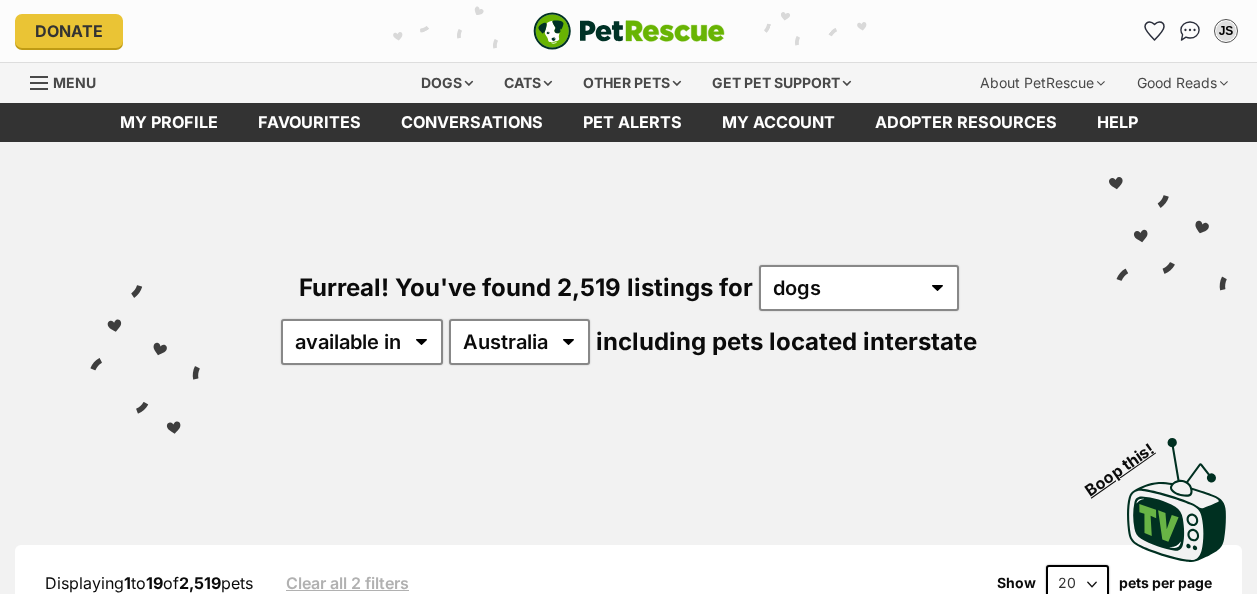 scroll, scrollTop: 0, scrollLeft: 0, axis: both 